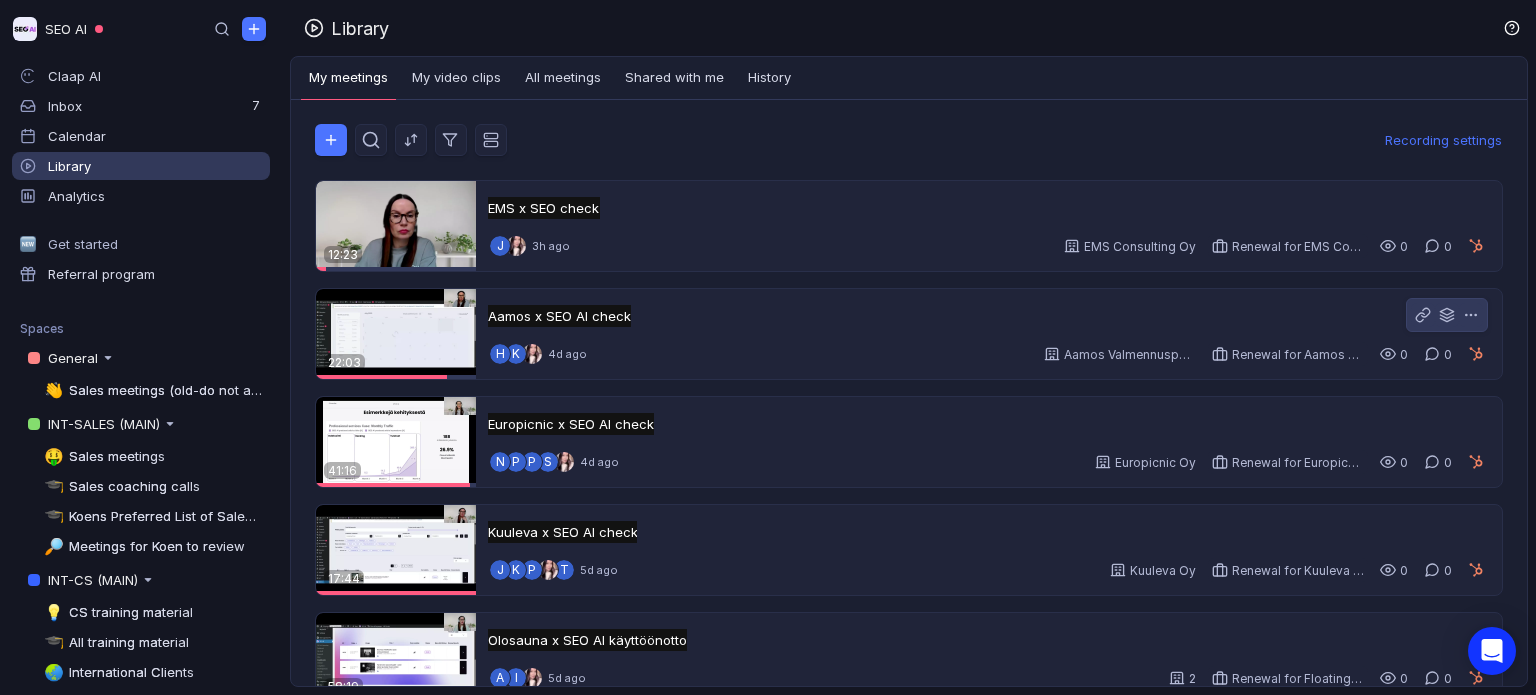 scroll, scrollTop: 0, scrollLeft: 0, axis: both 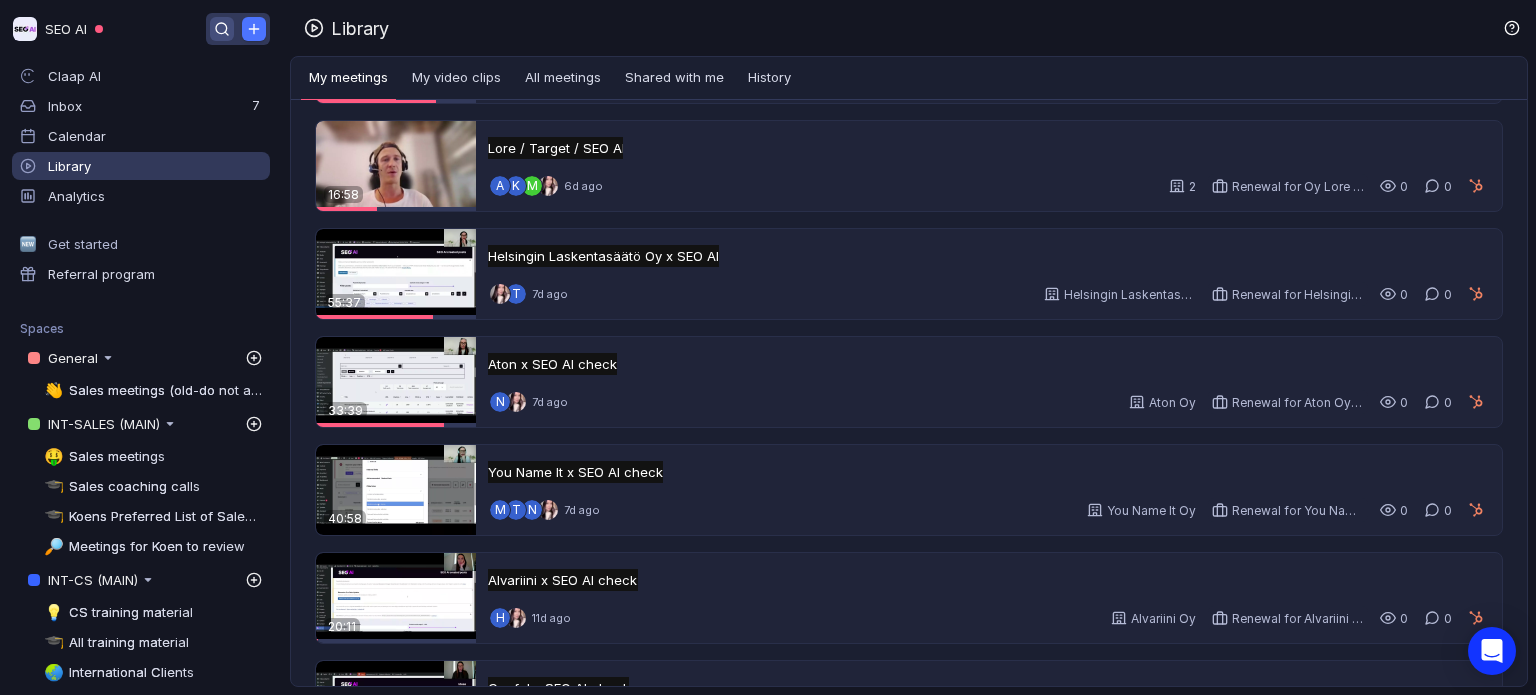 click at bounding box center [222, 29] 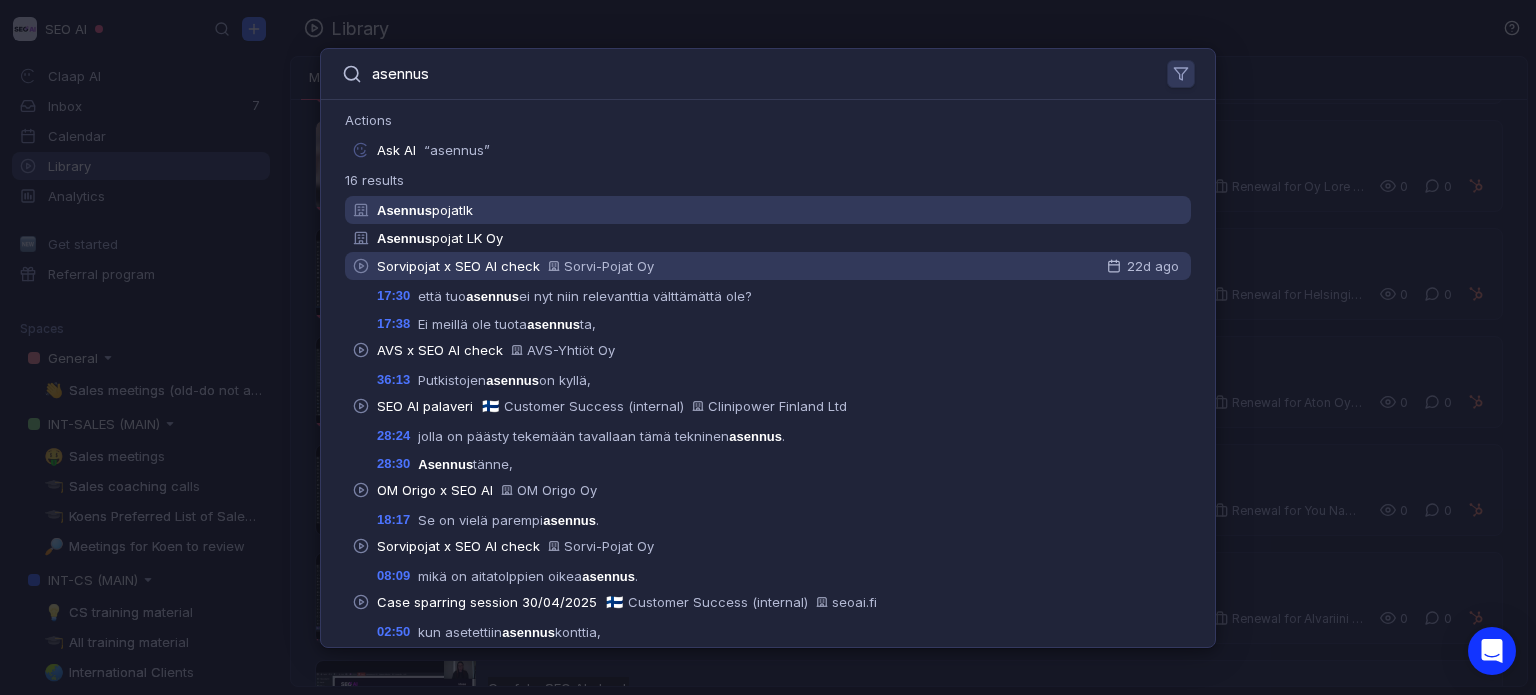 type on "asennus" 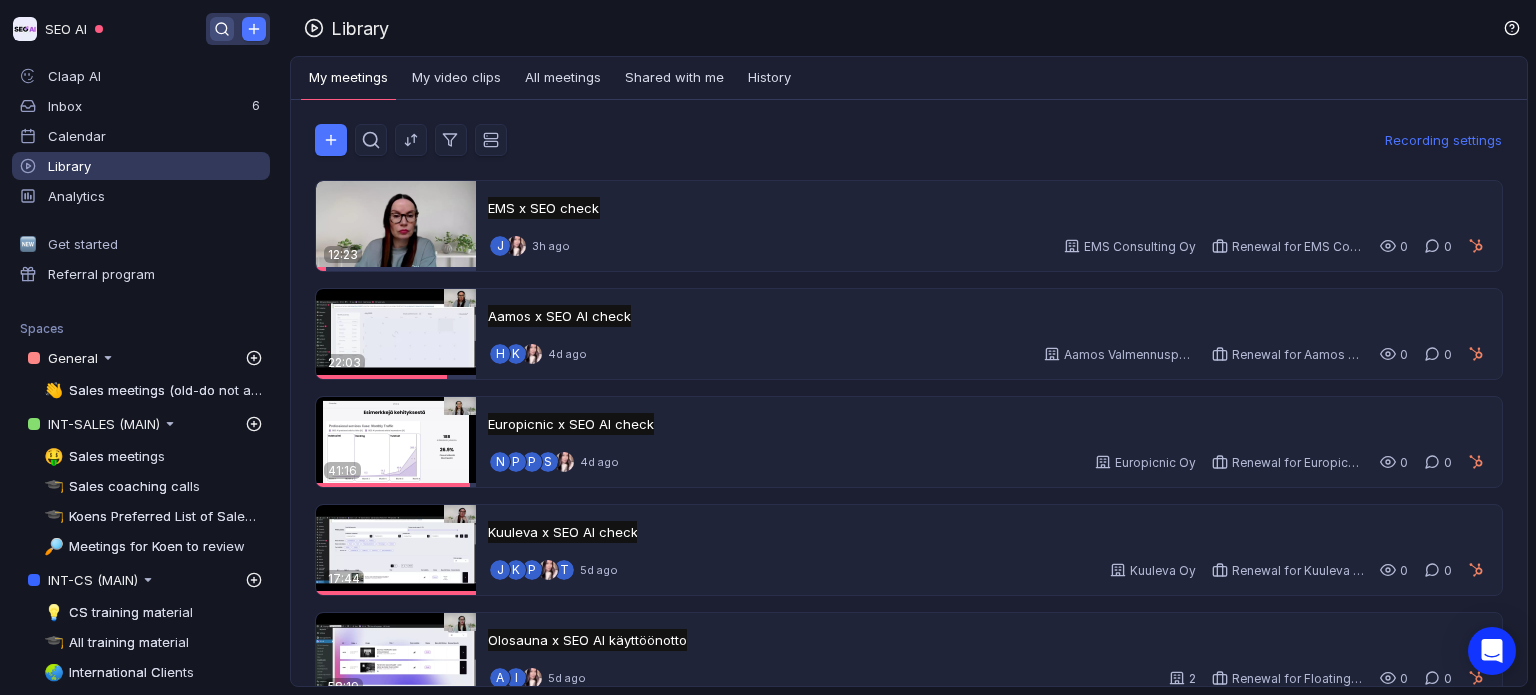 click at bounding box center (222, 29) 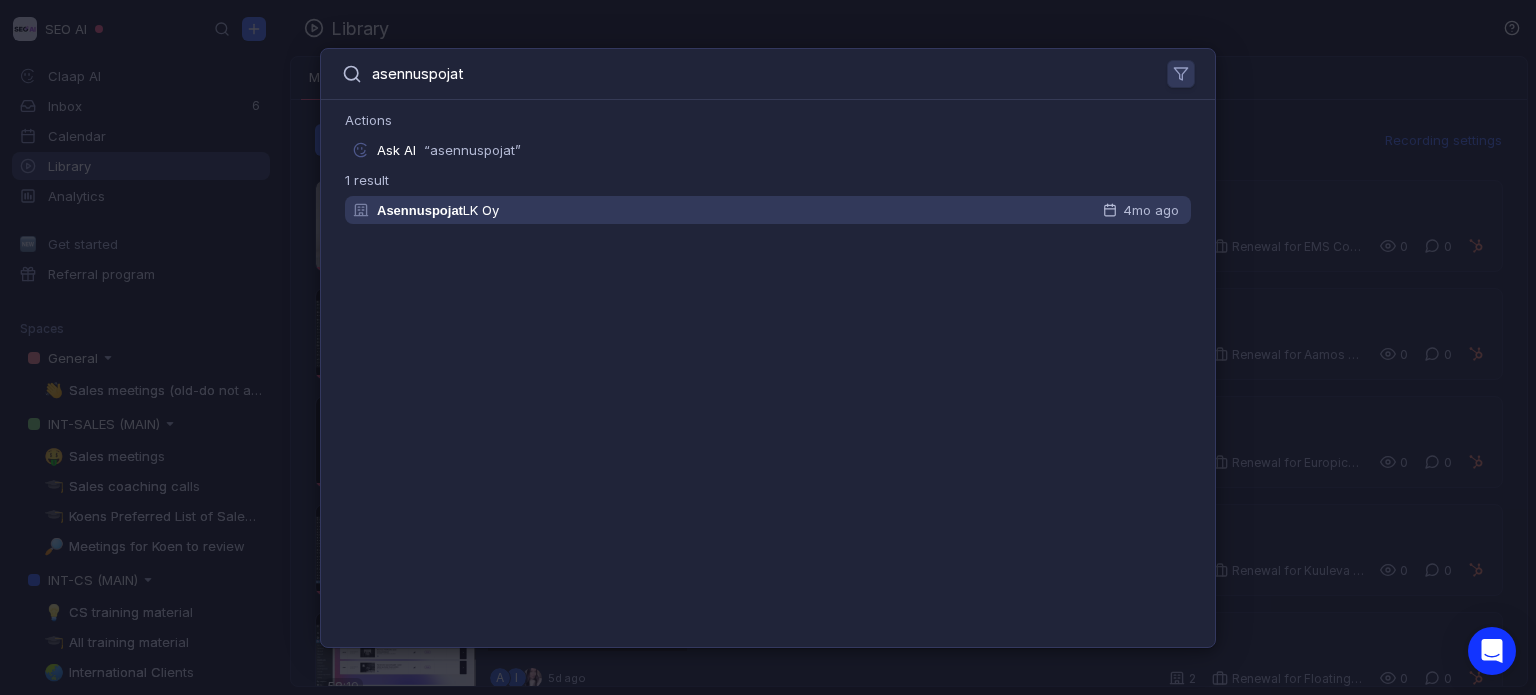 type on "asennuspojat" 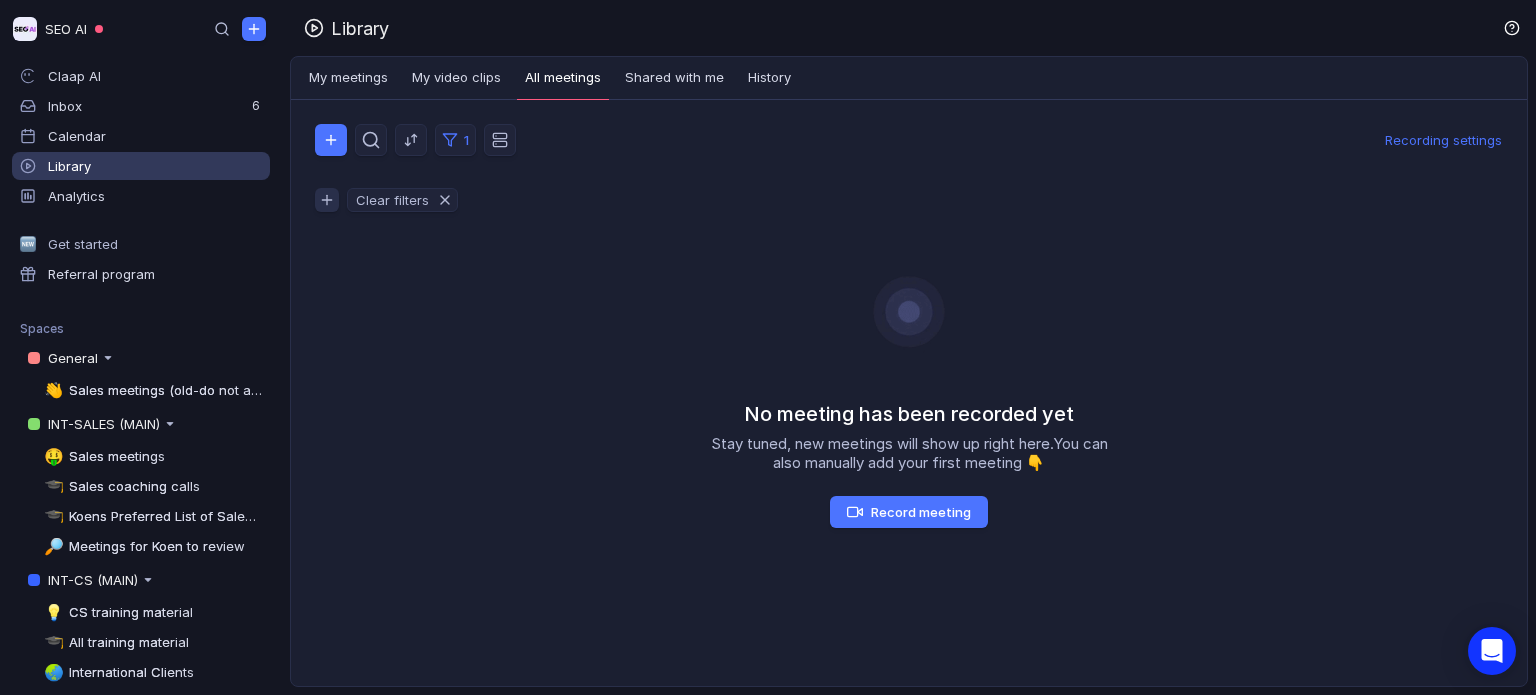 click on "My meetings" at bounding box center [348, 78] 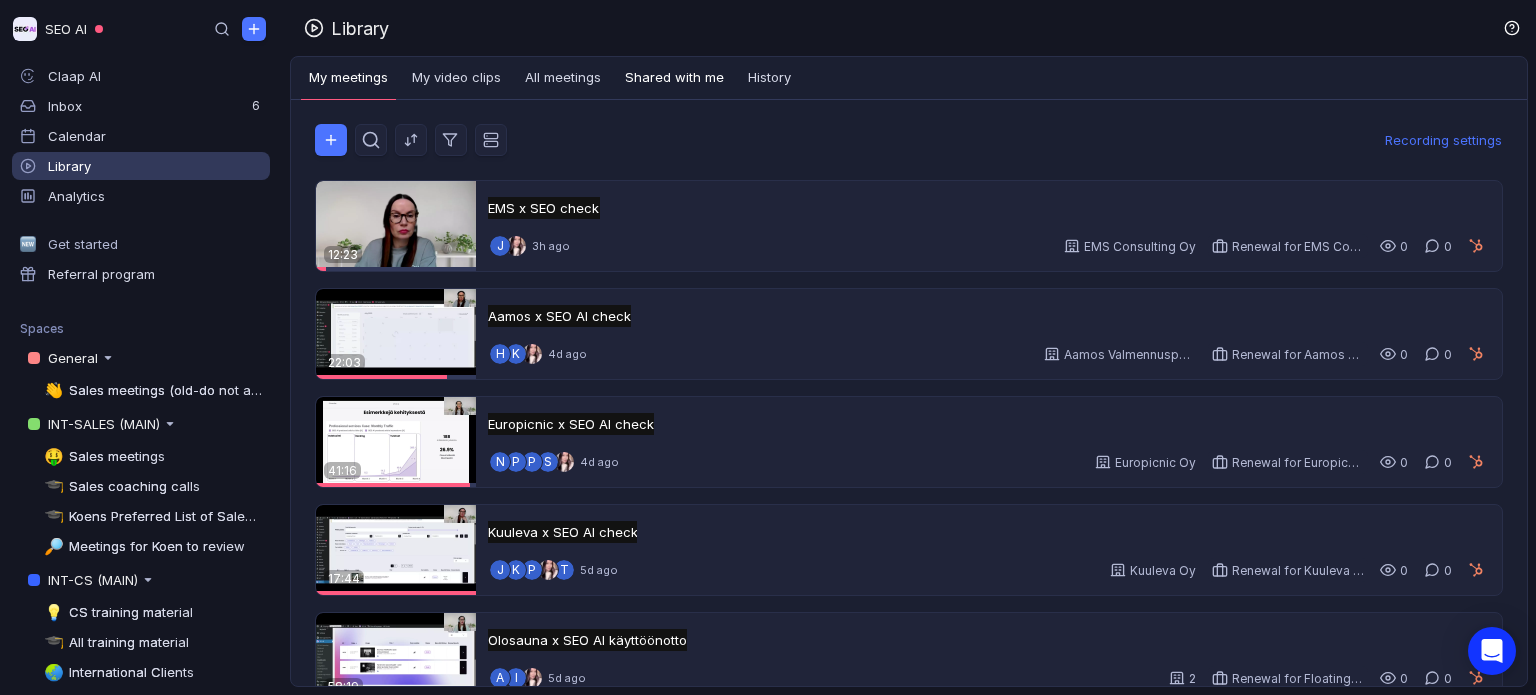 click on "Shared with me" at bounding box center (674, 78) 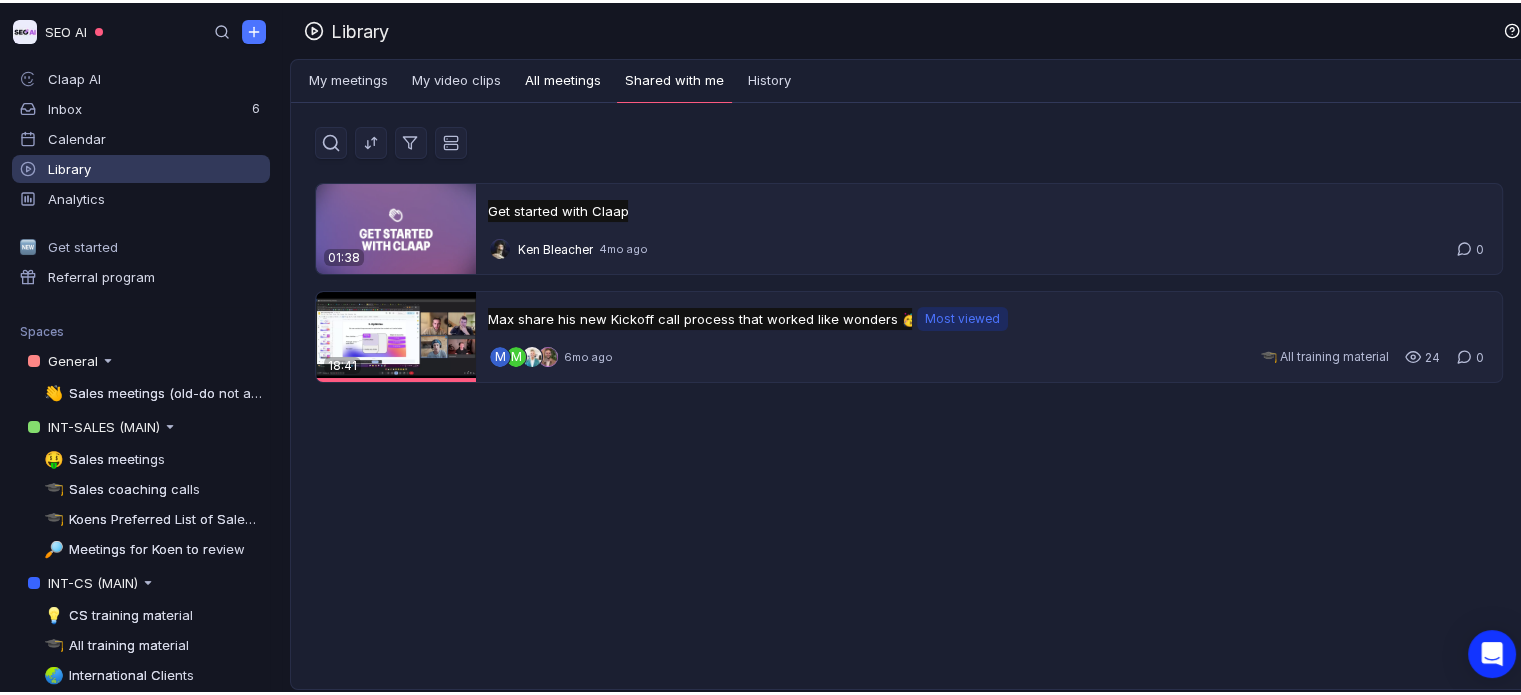 click on "All meetings" at bounding box center (563, 78) 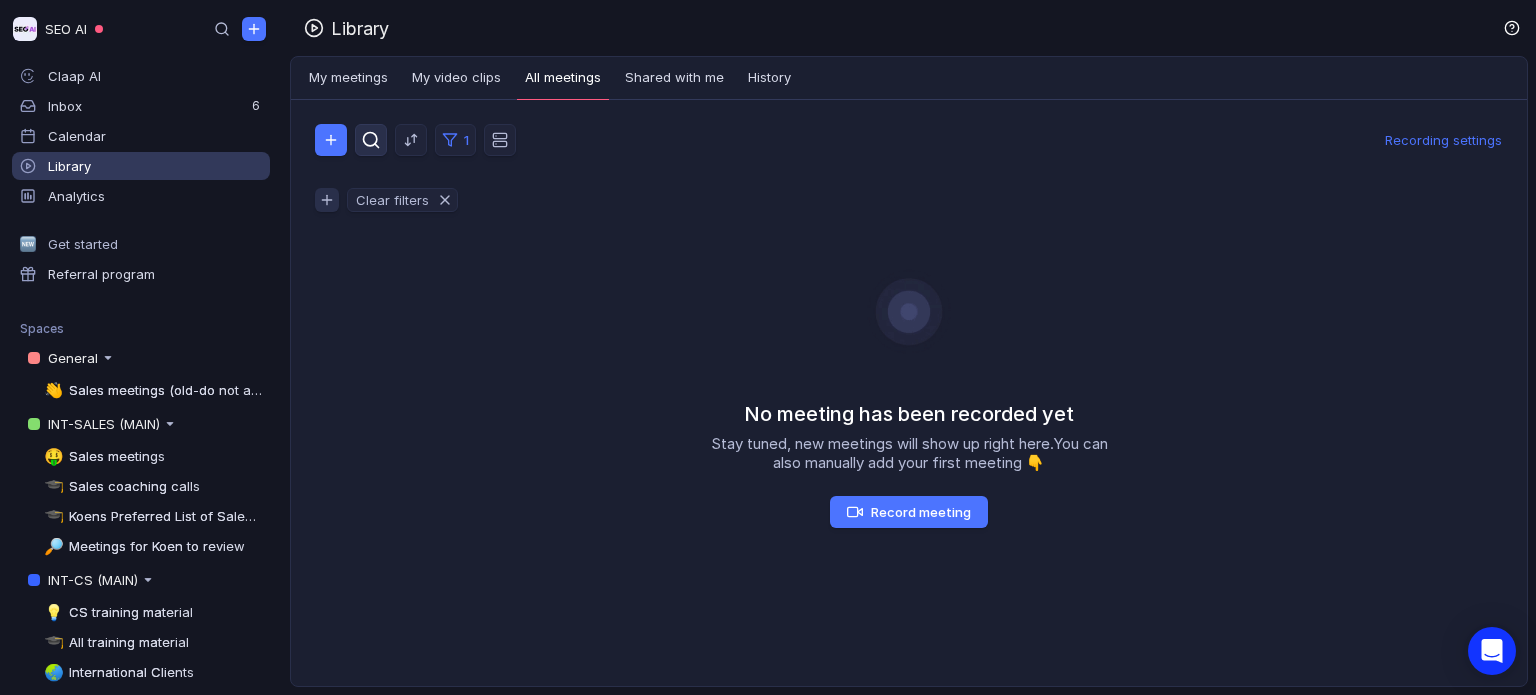 click at bounding box center [371, 140] 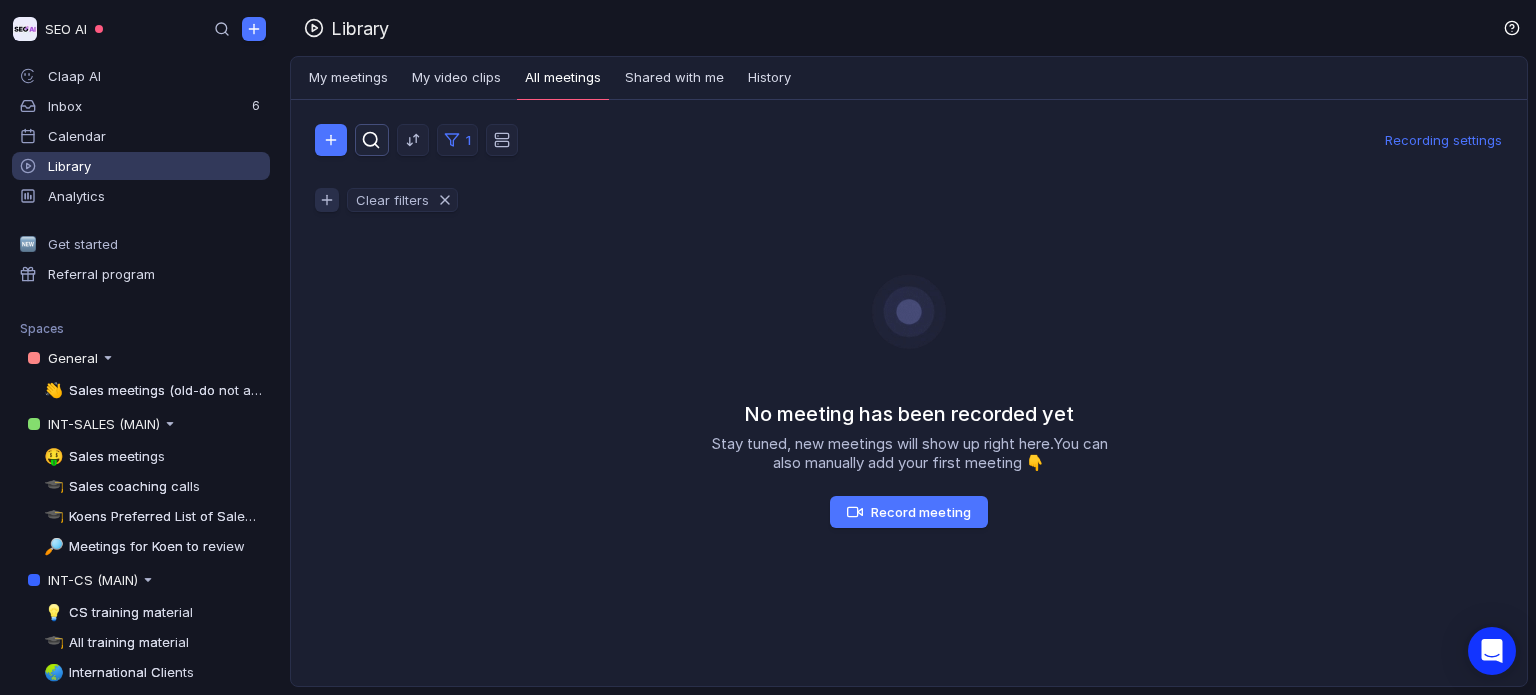 scroll, scrollTop: 0, scrollLeft: 0, axis: both 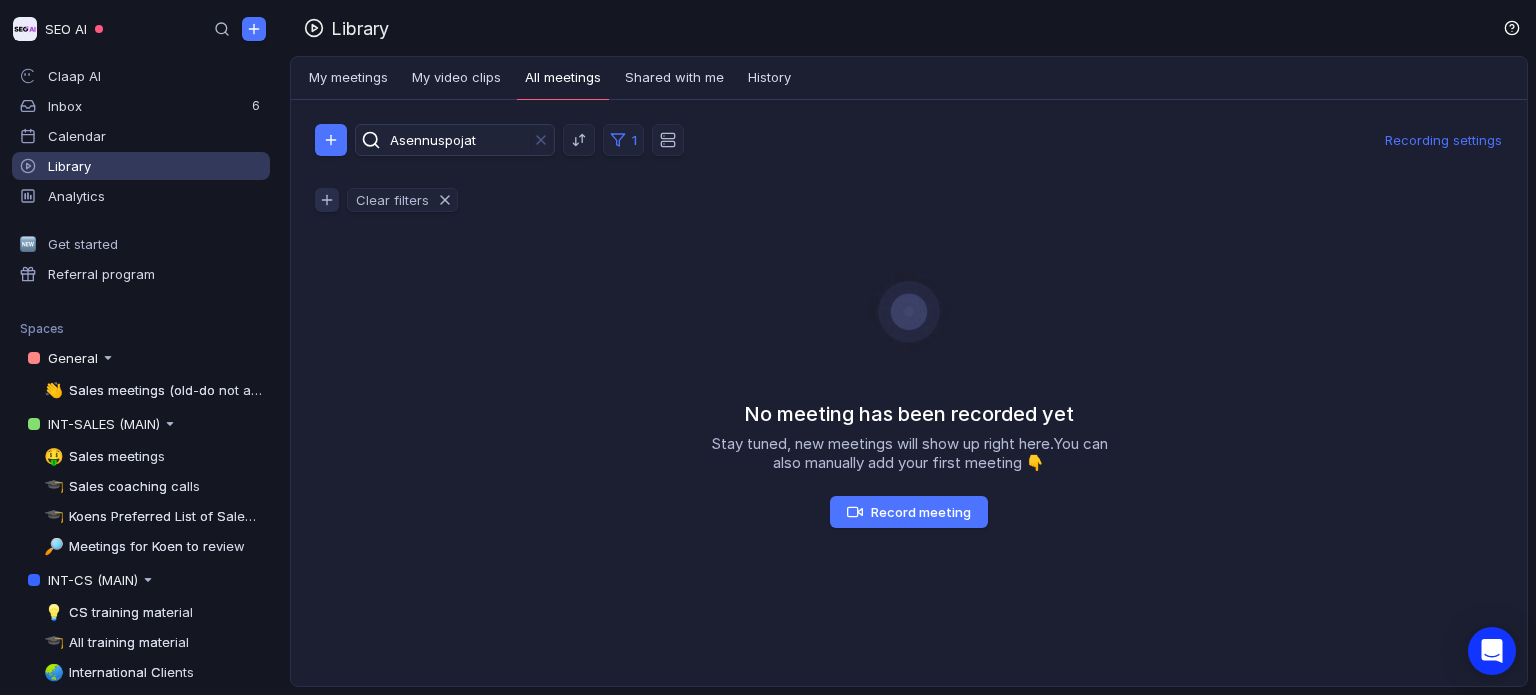 type on "Asennuspojat" 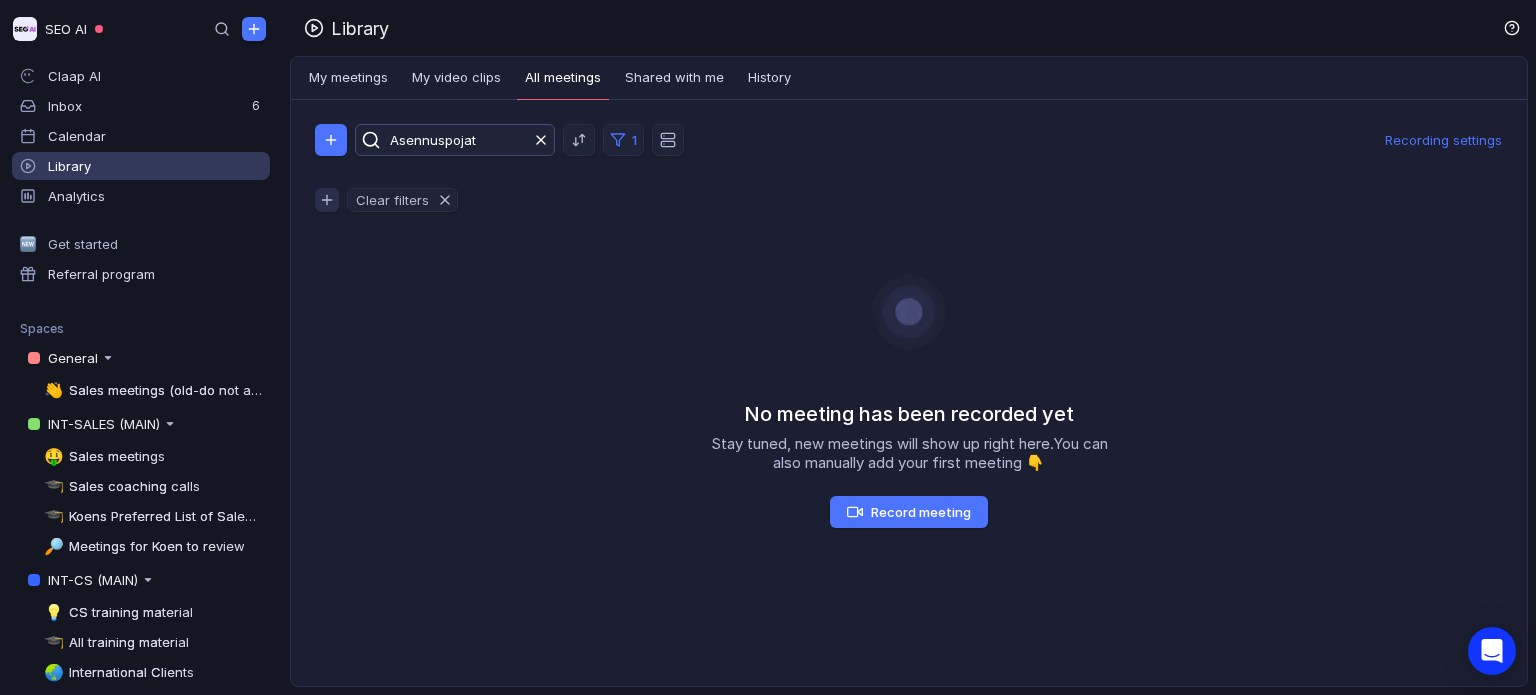 click at bounding box center [541, 140] 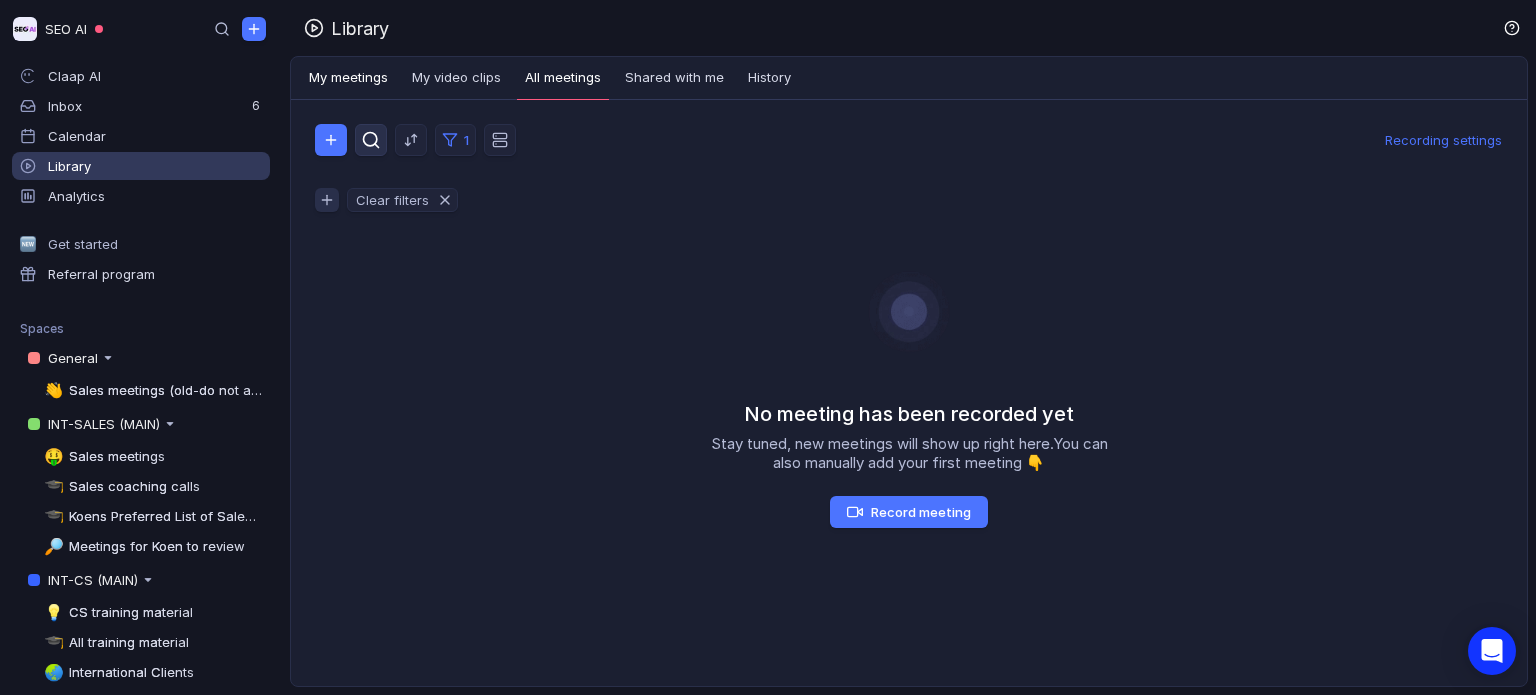 click on "My meetings" at bounding box center [348, 78] 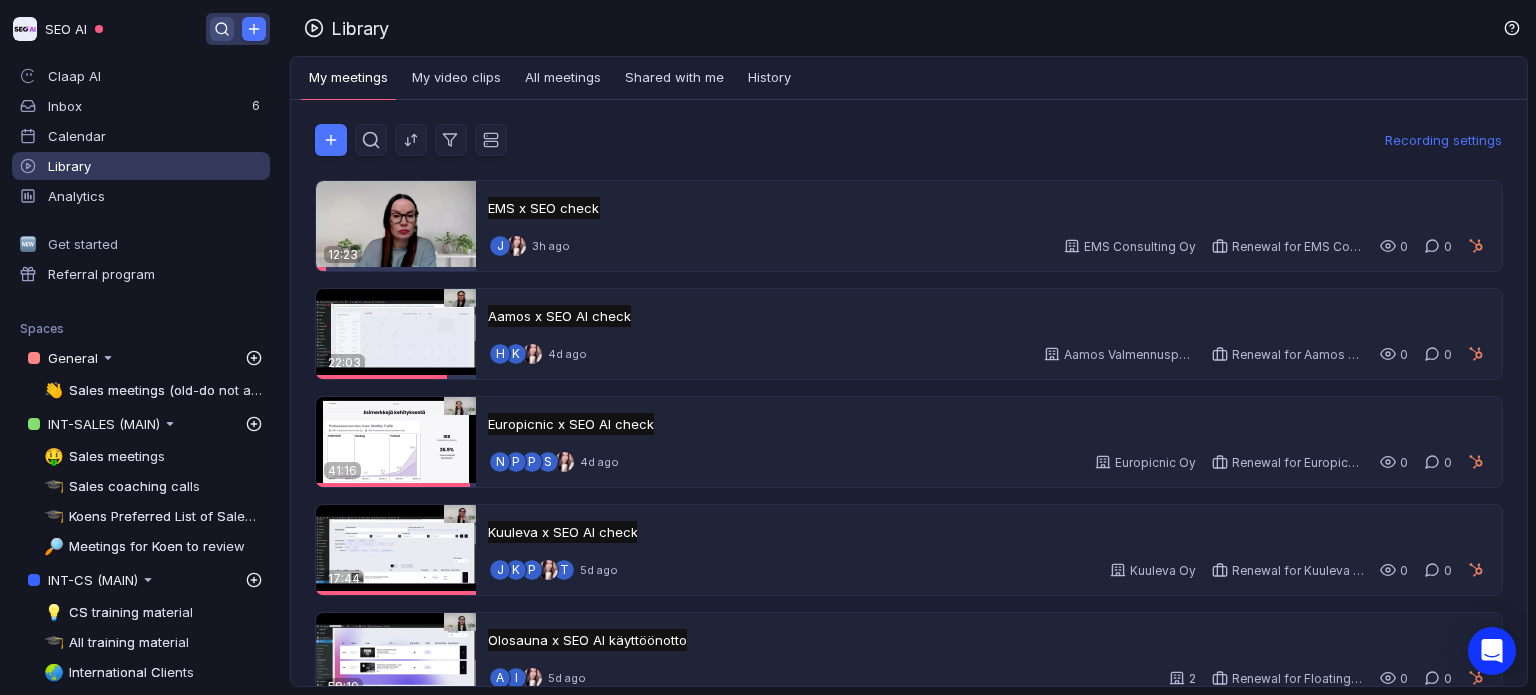 click at bounding box center [222, 29] 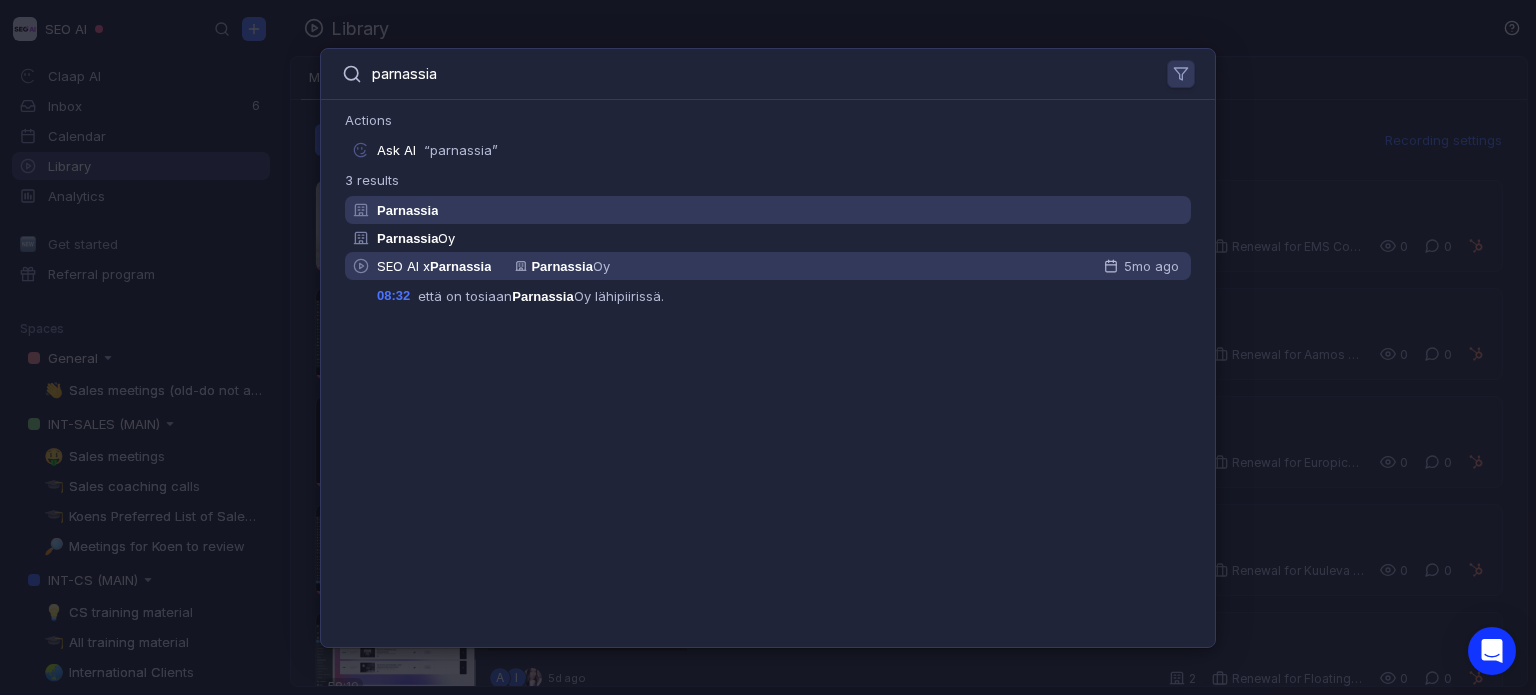 type on "parnassia" 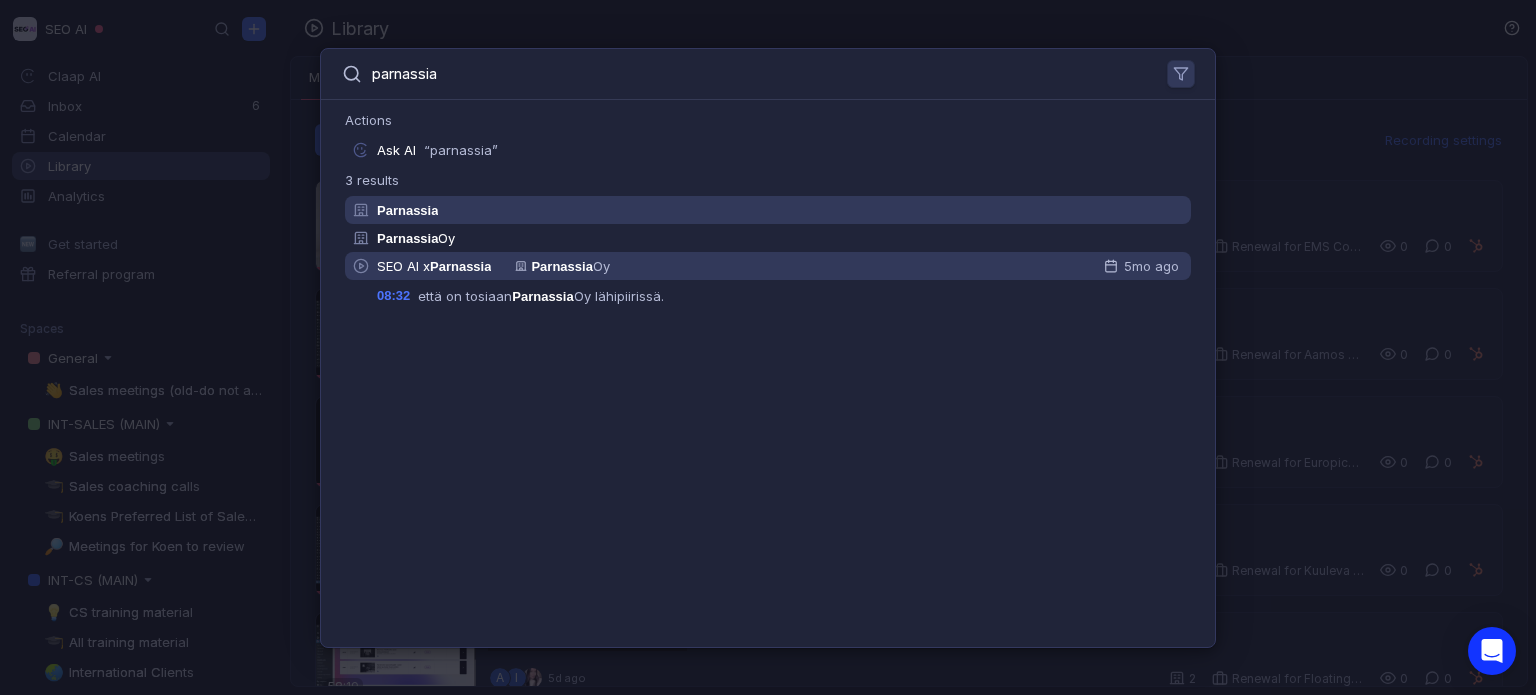 click on "Parnassia" at bounding box center (407, 238) 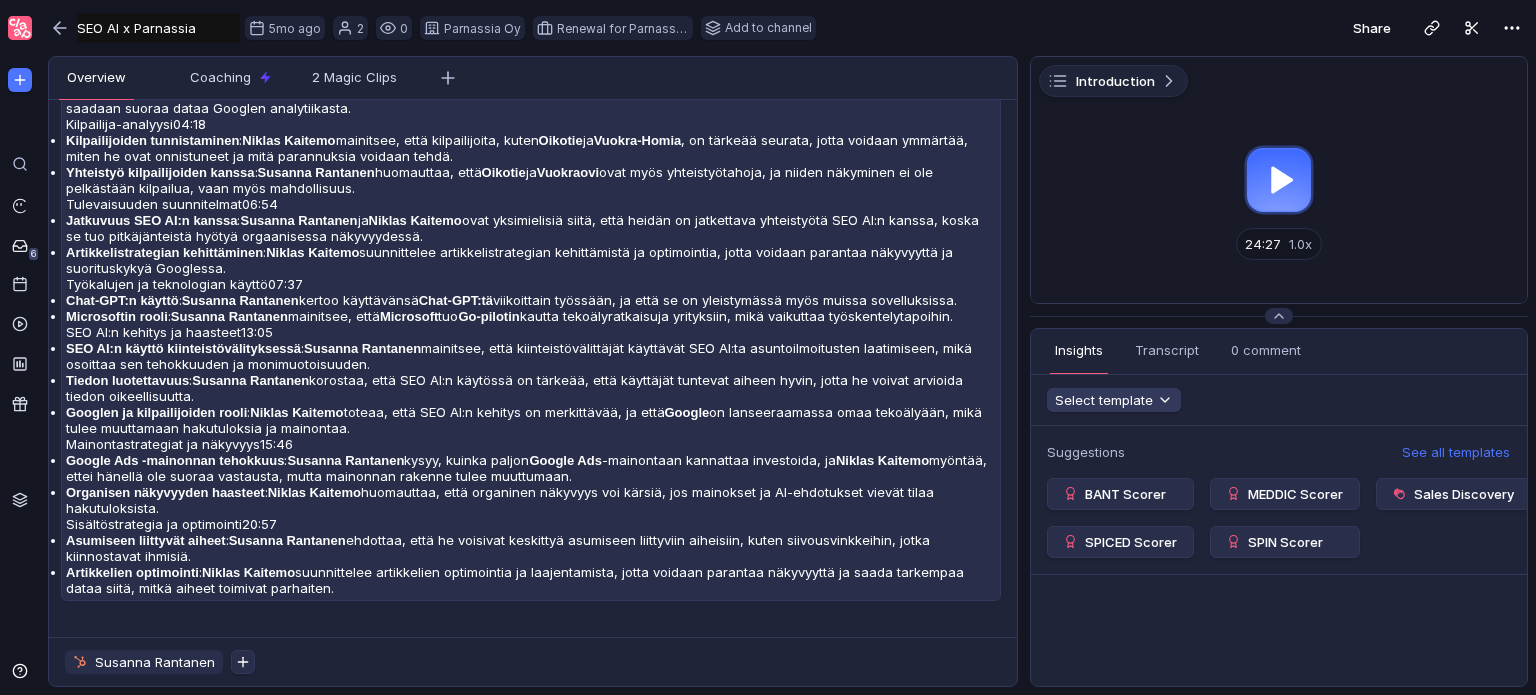 scroll, scrollTop: 1412, scrollLeft: 0, axis: vertical 